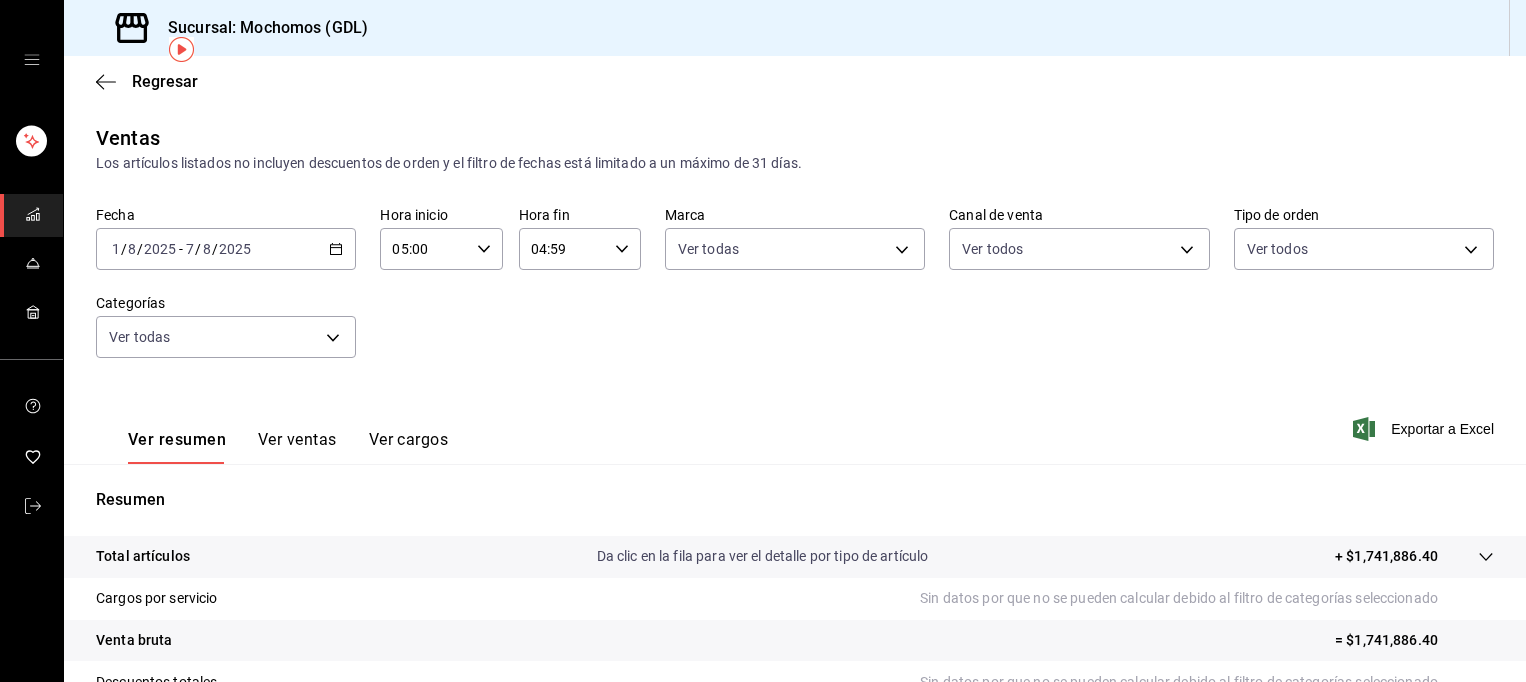 scroll, scrollTop: 0, scrollLeft: 0, axis: both 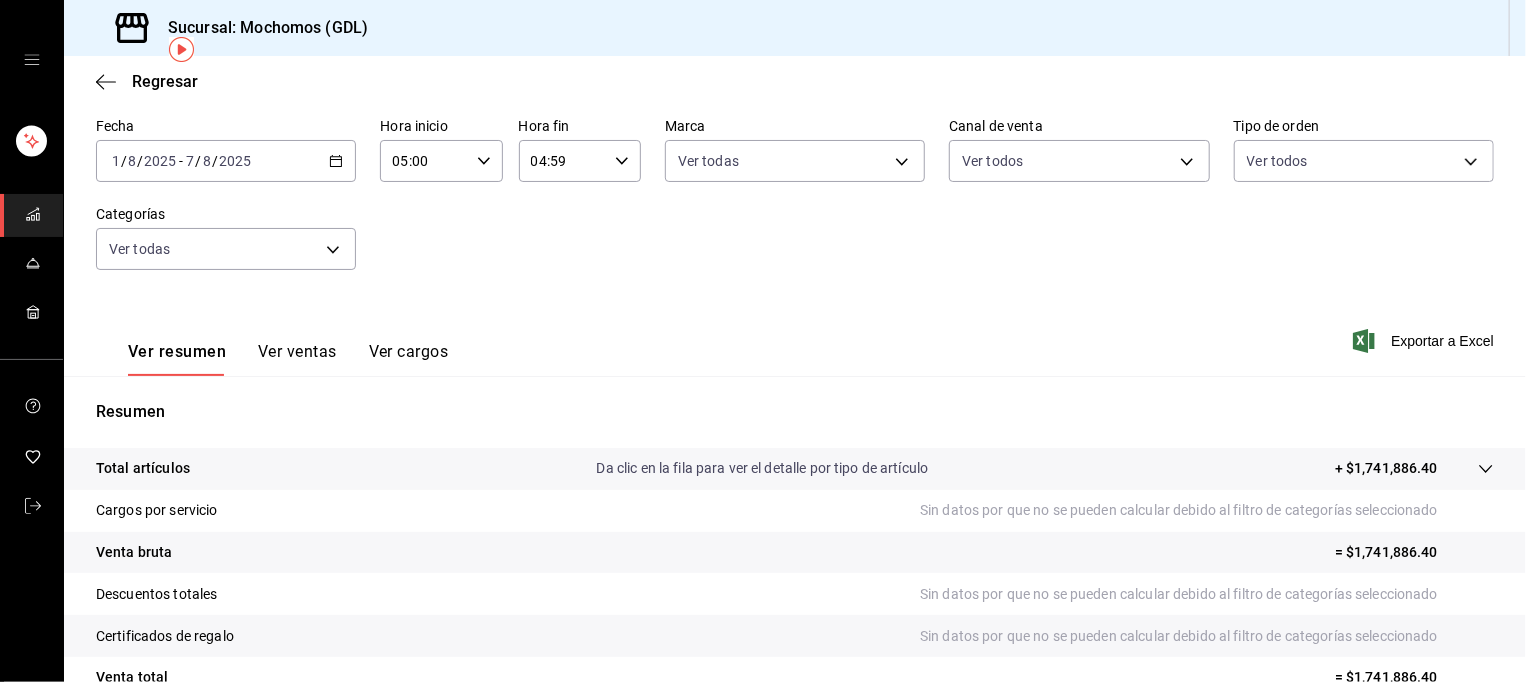 click 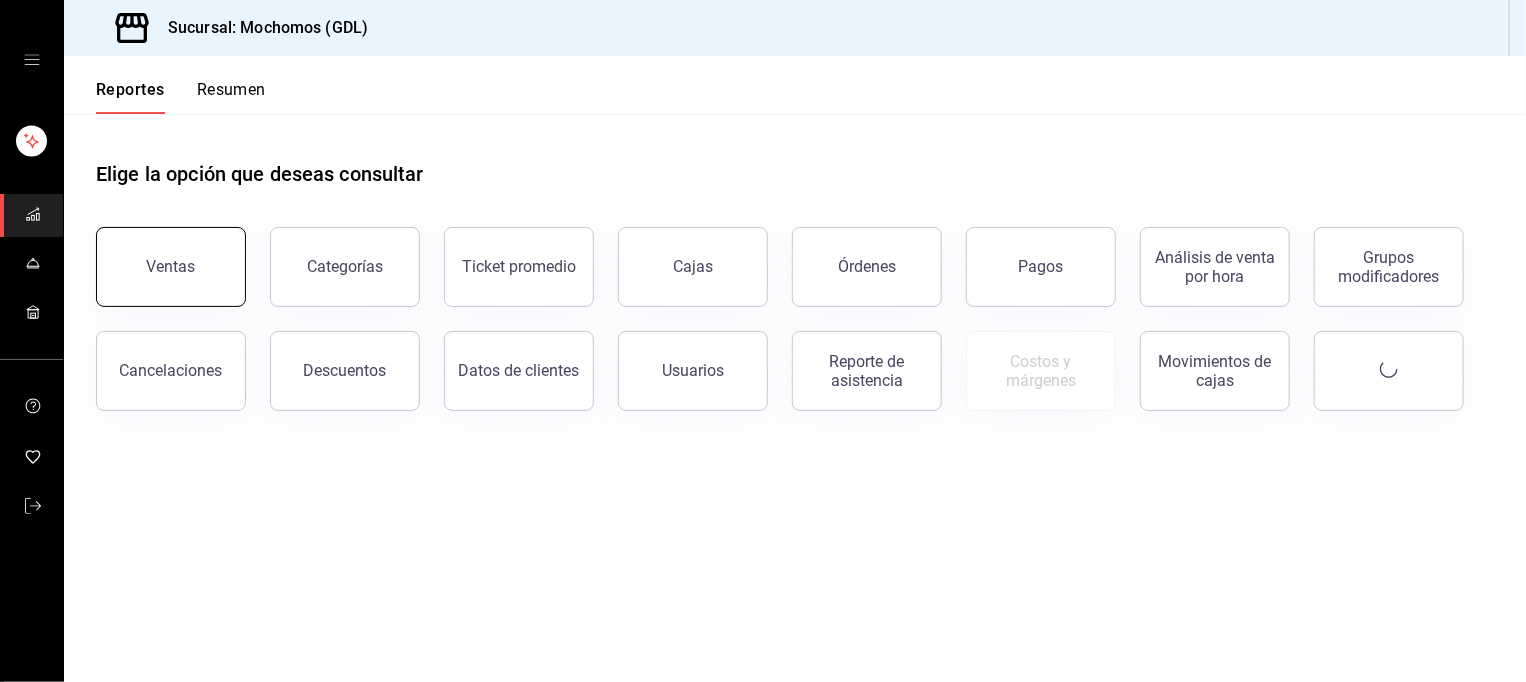 click on "Ventas" at bounding box center [171, 266] 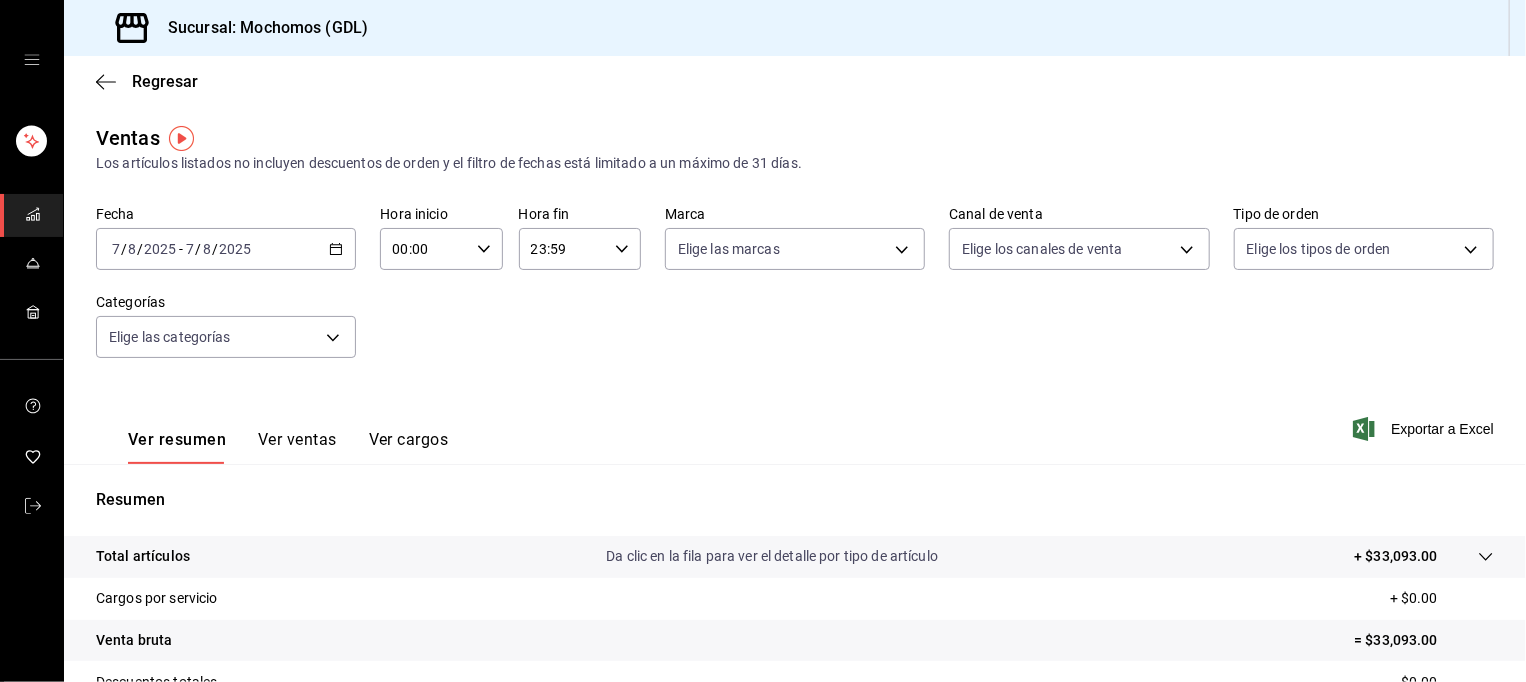 click 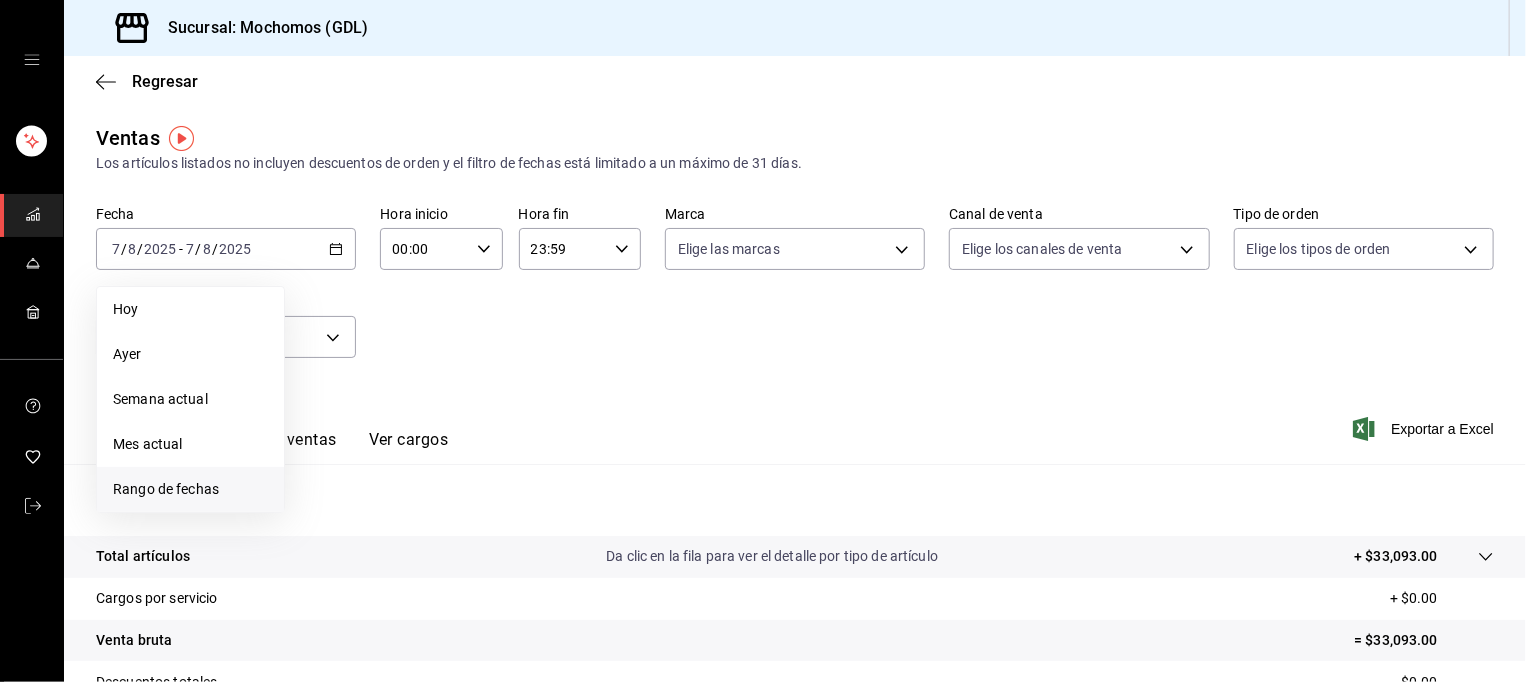 click on "Rango de fechas" at bounding box center [190, 489] 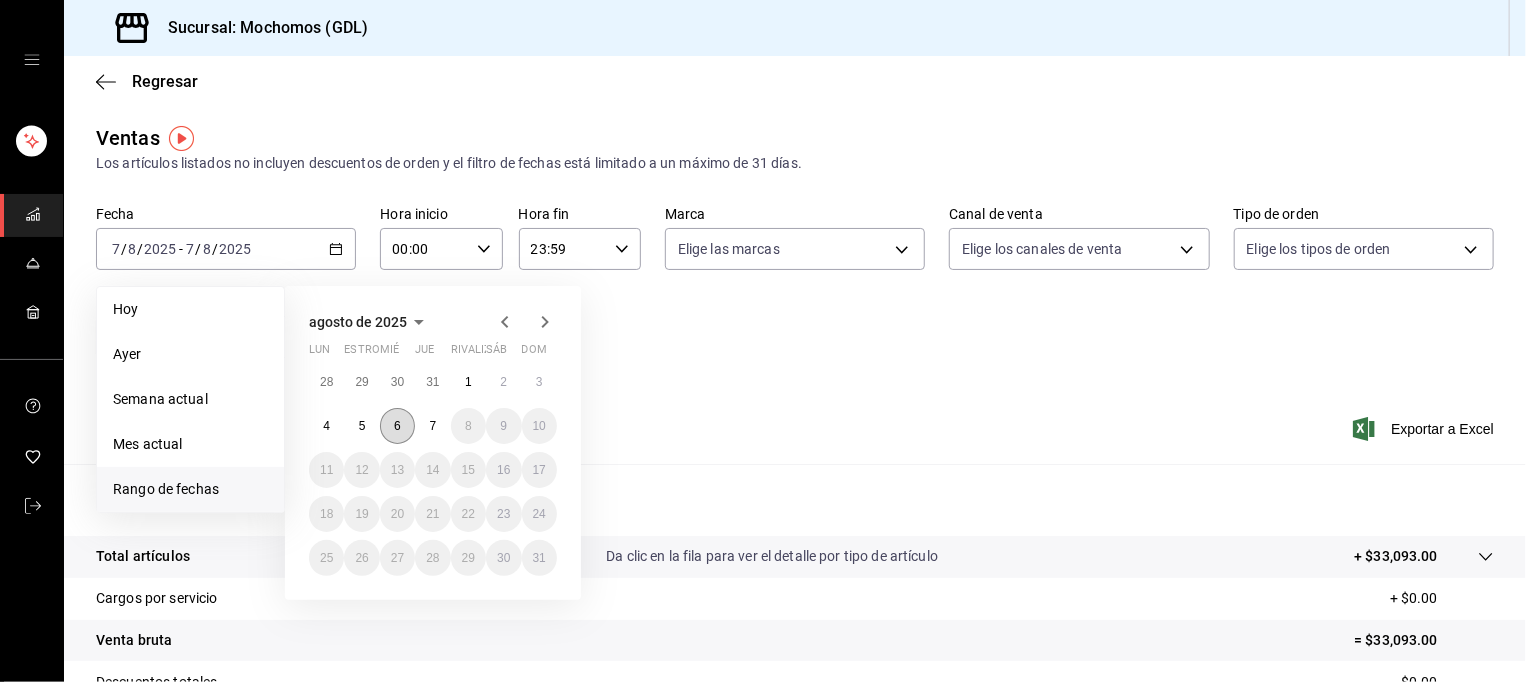 click on "6" at bounding box center (397, 426) 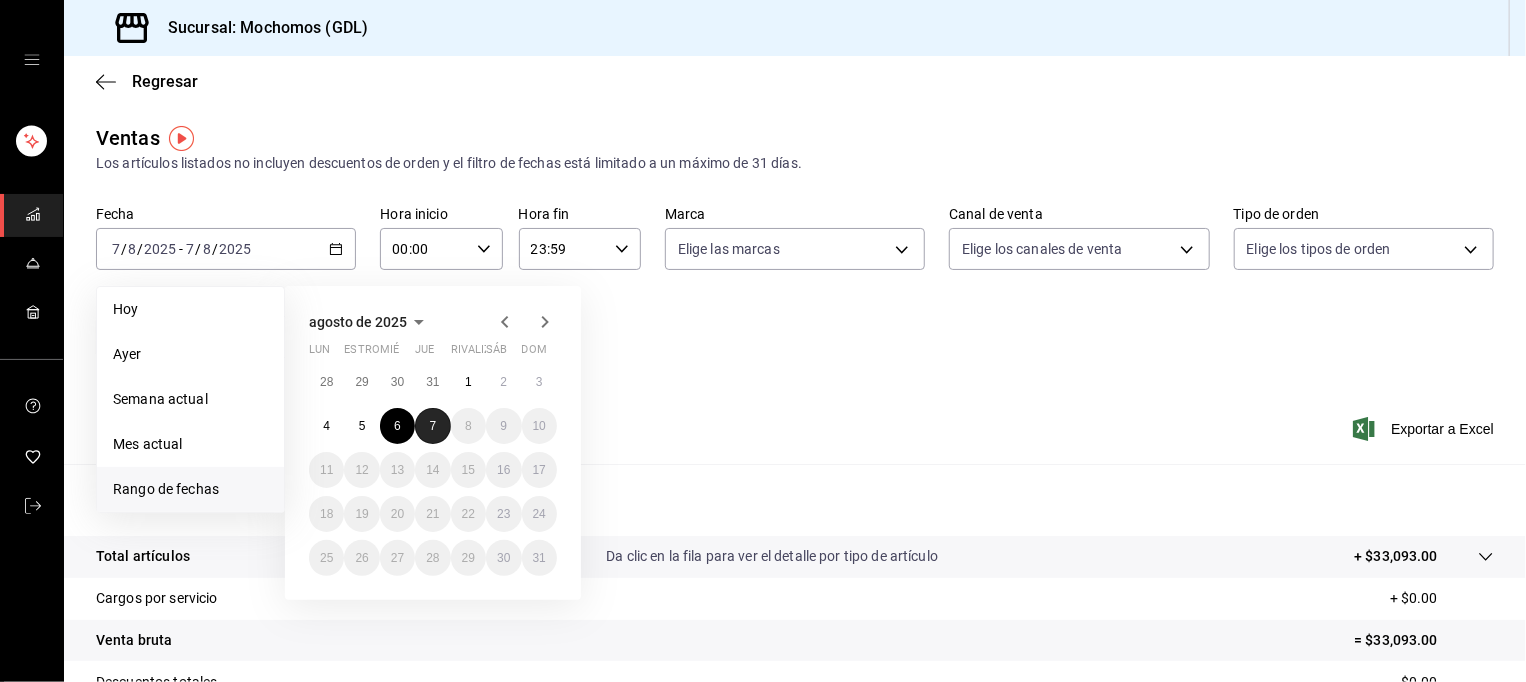 click on "7" at bounding box center (433, 426) 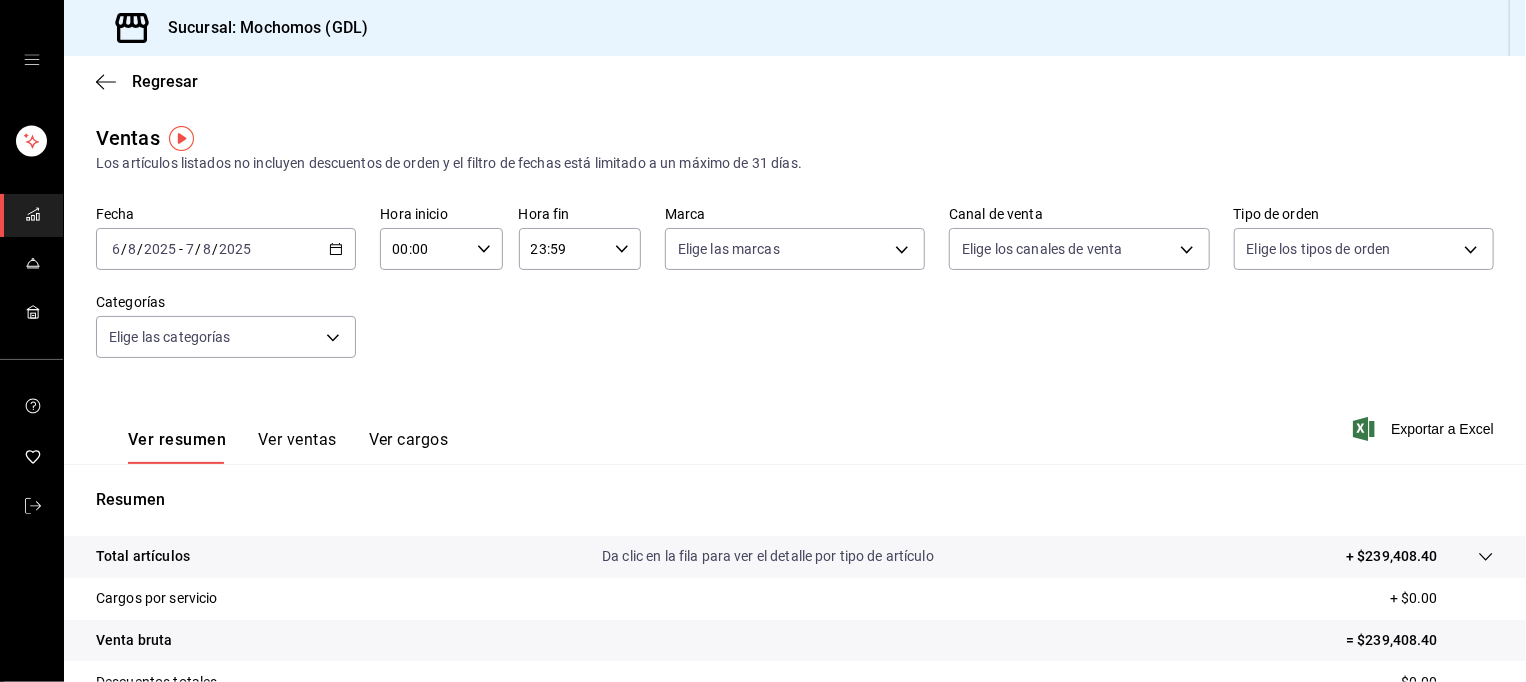 click on "00:00 Hora inicio" at bounding box center (441, 249) 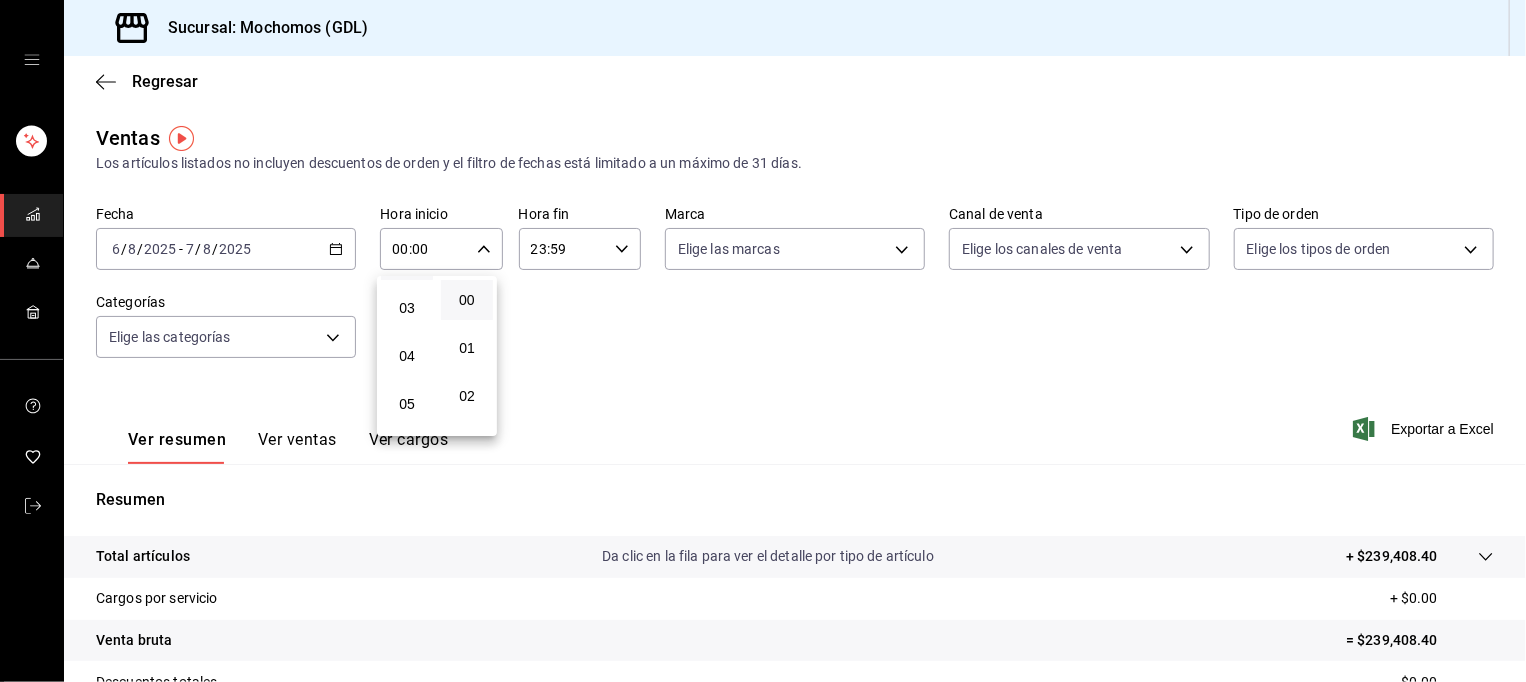 scroll, scrollTop: 140, scrollLeft: 0, axis: vertical 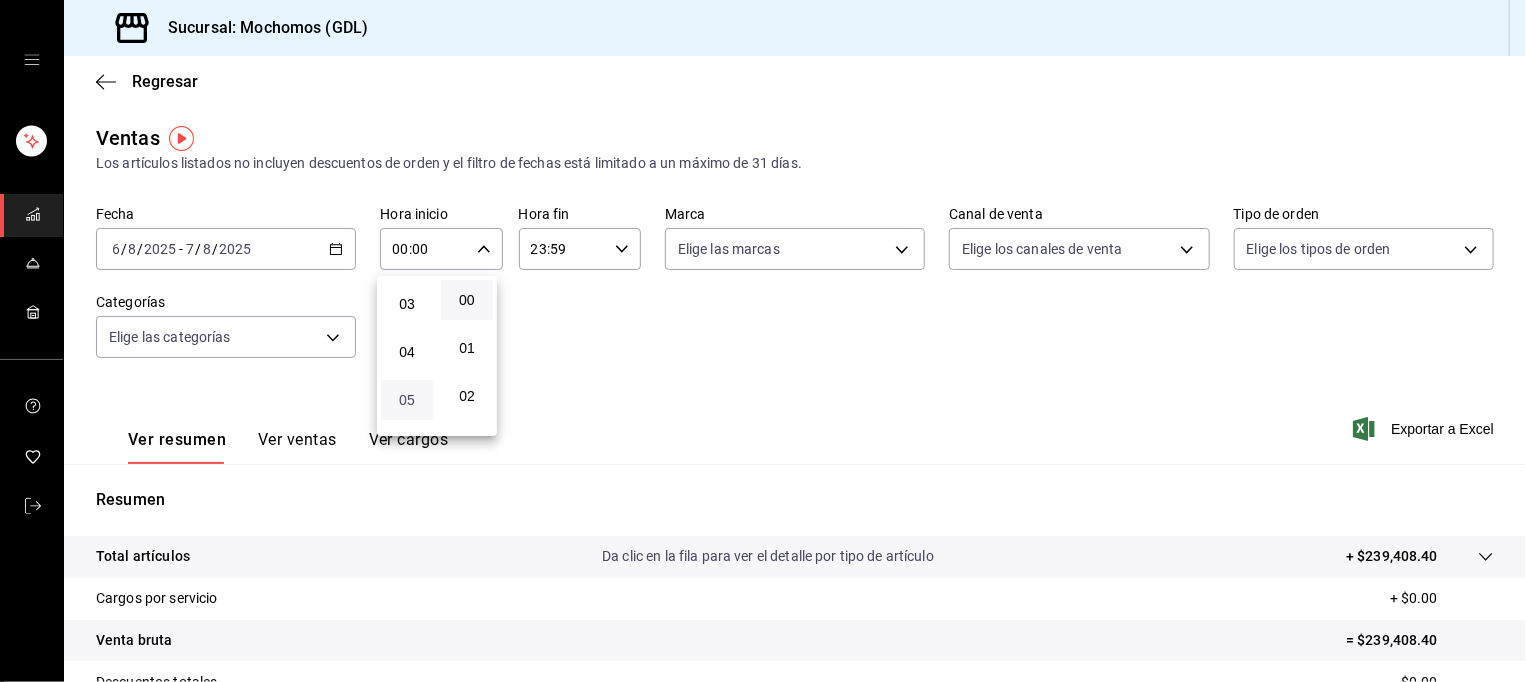click on "05" at bounding box center [407, 400] 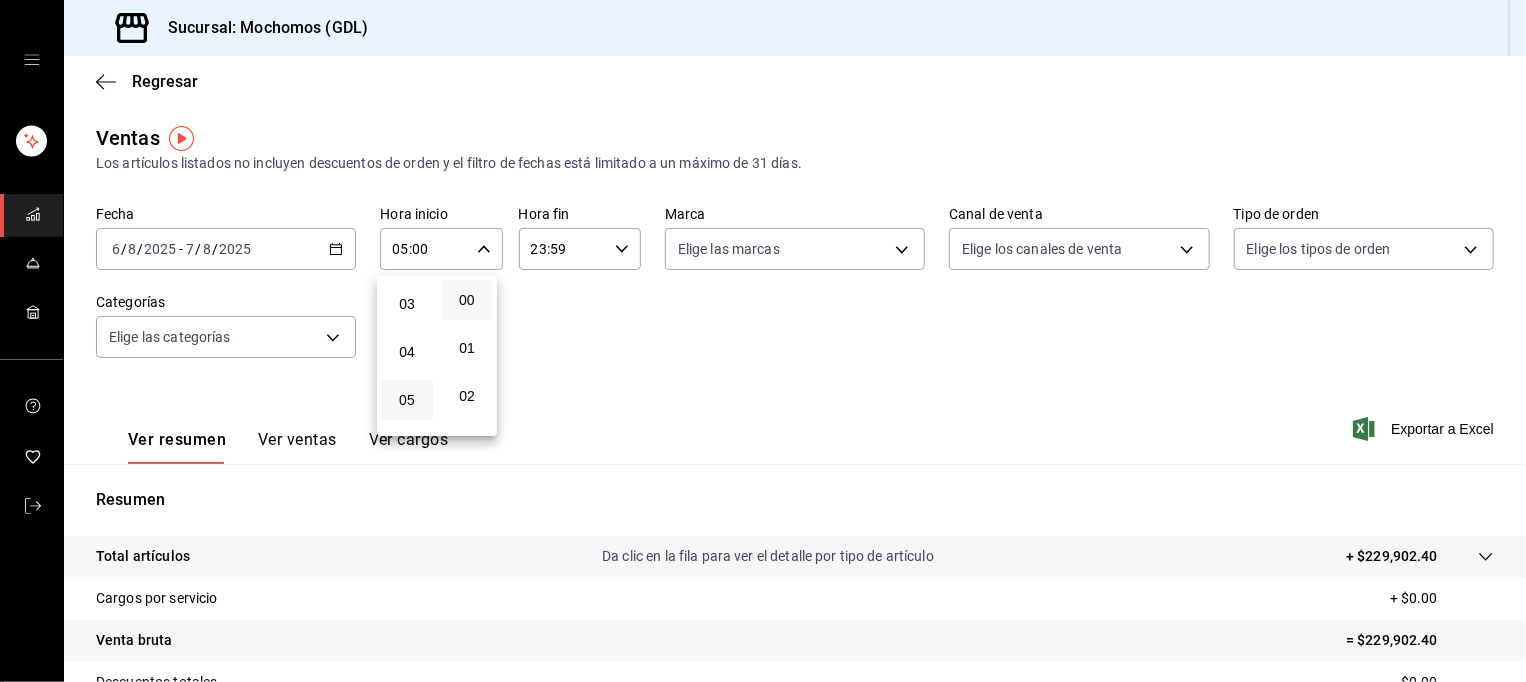 click at bounding box center [763, 341] 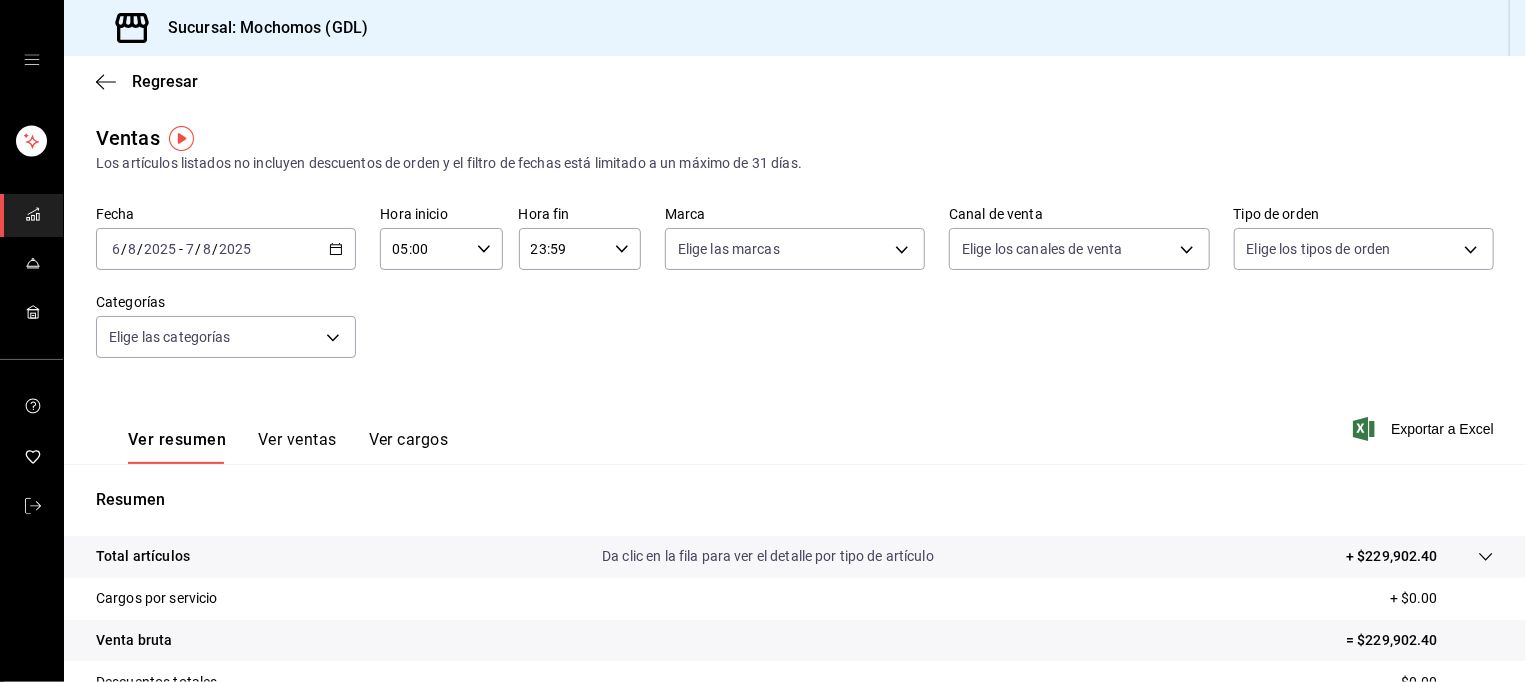 click 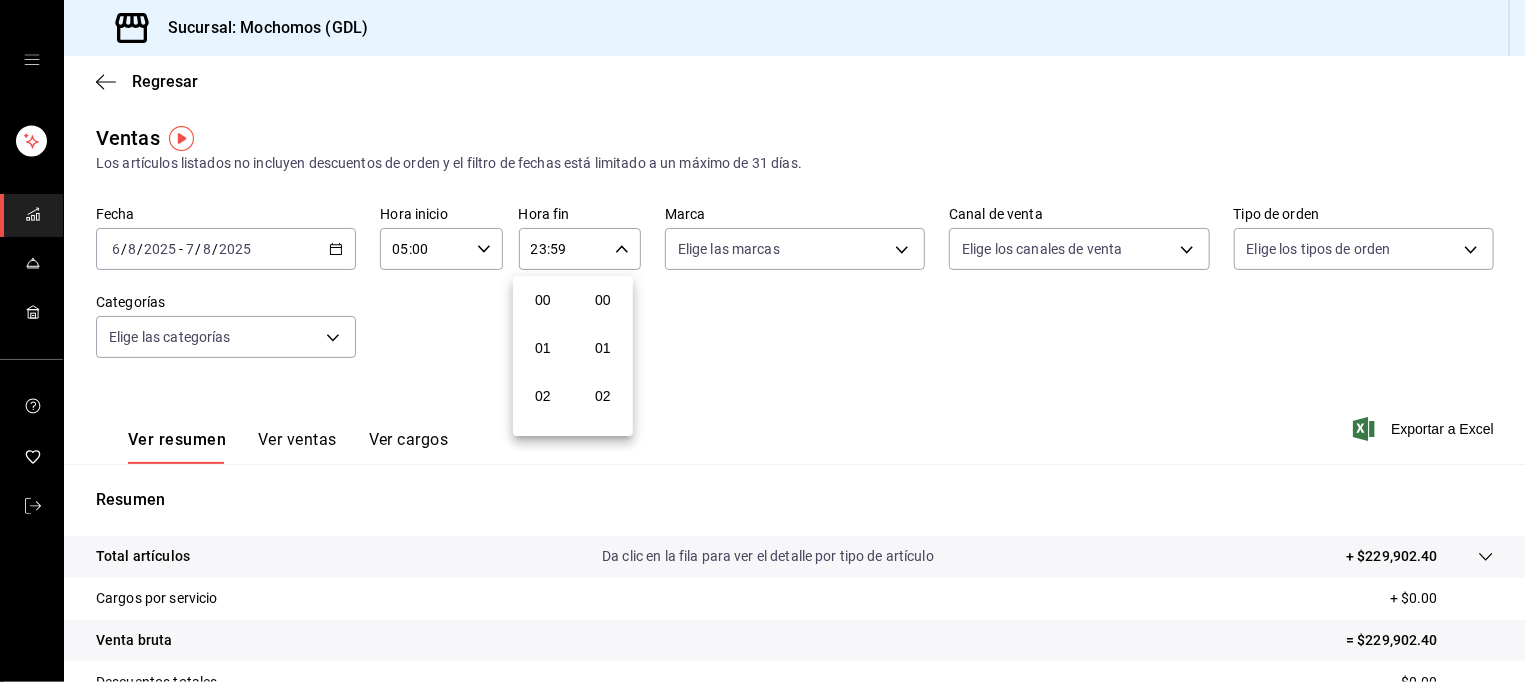 scroll, scrollTop: 1011, scrollLeft: 0, axis: vertical 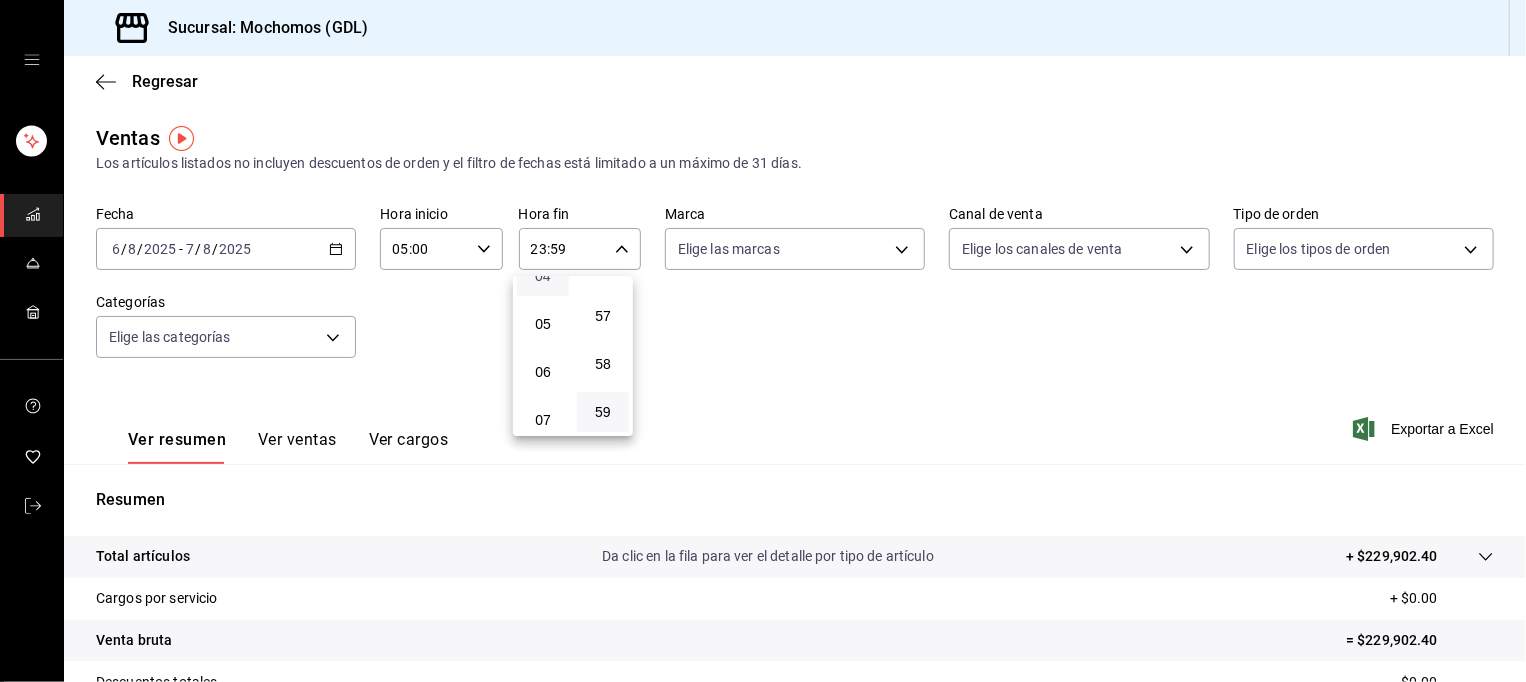 click on "04" at bounding box center (543, 276) 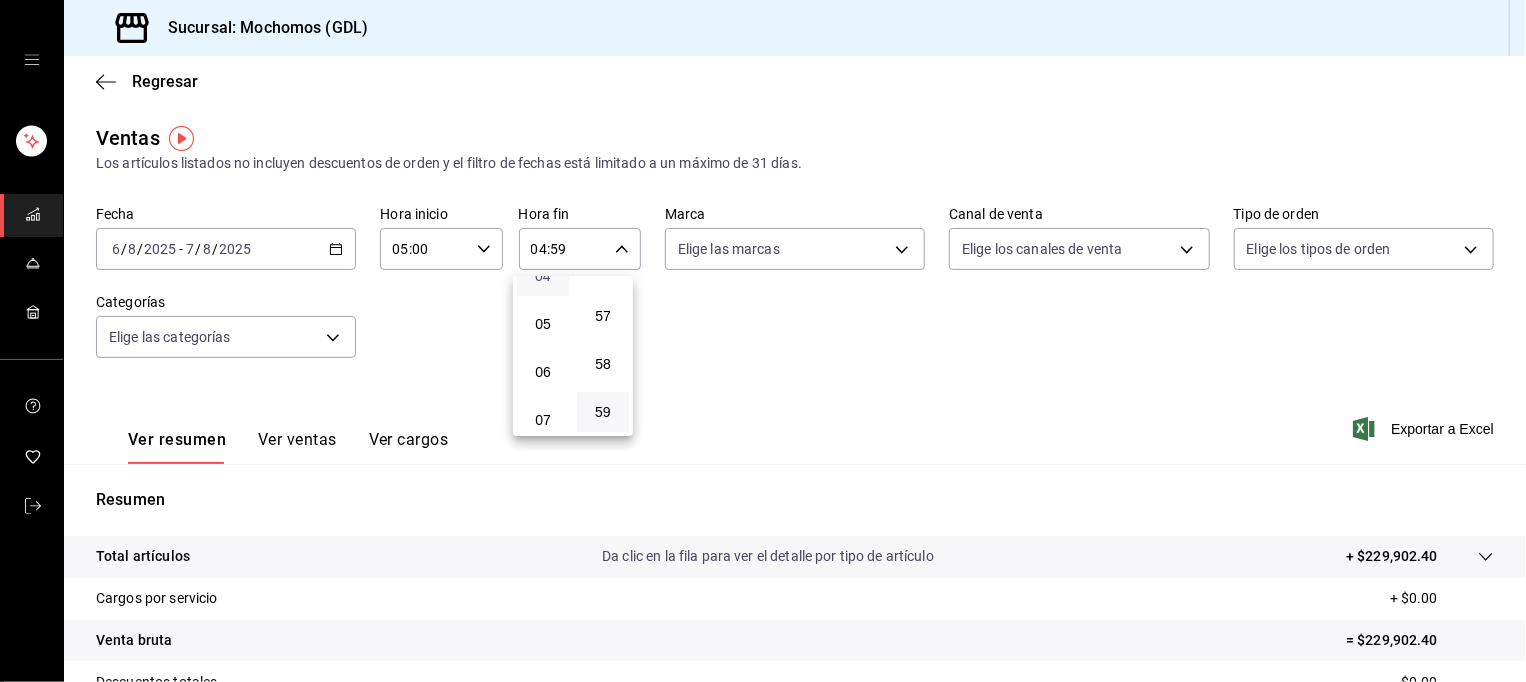 click on "04" at bounding box center [543, 276] 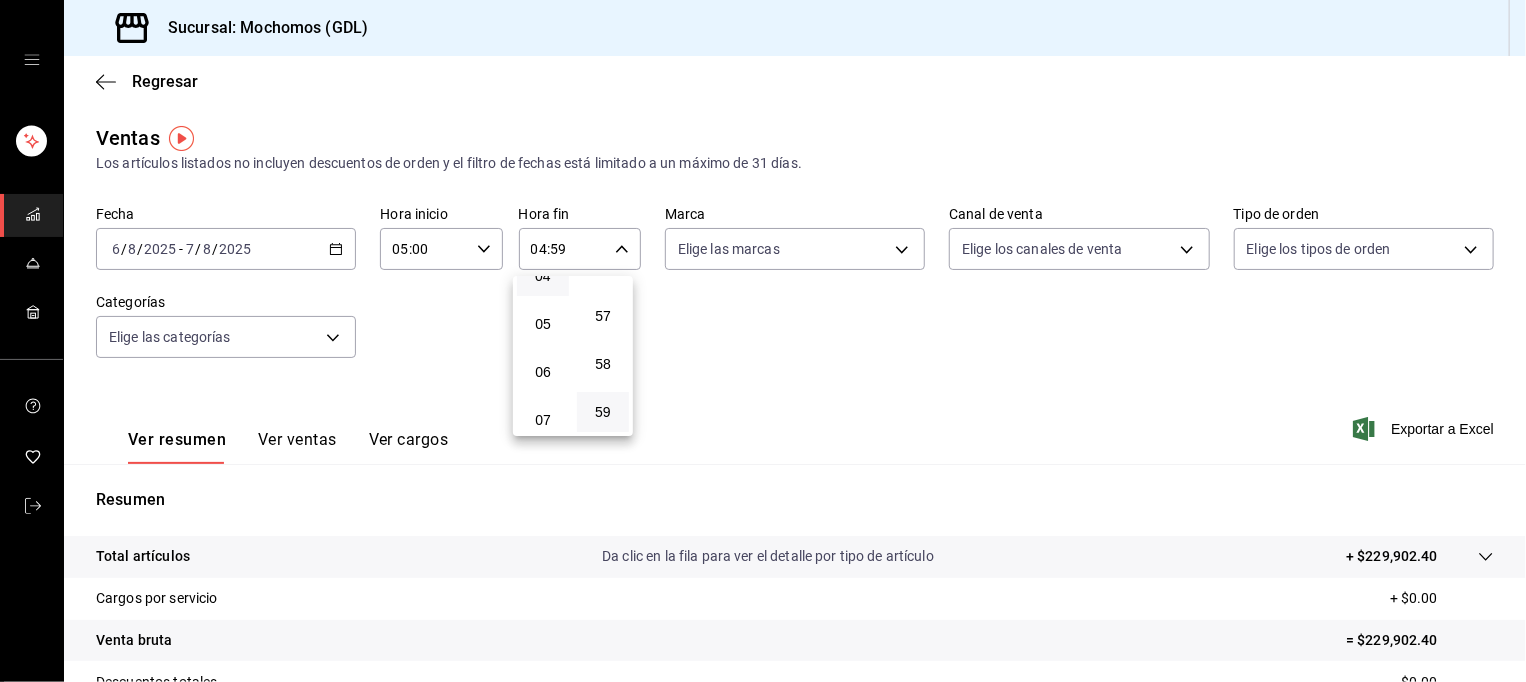 click at bounding box center (763, 341) 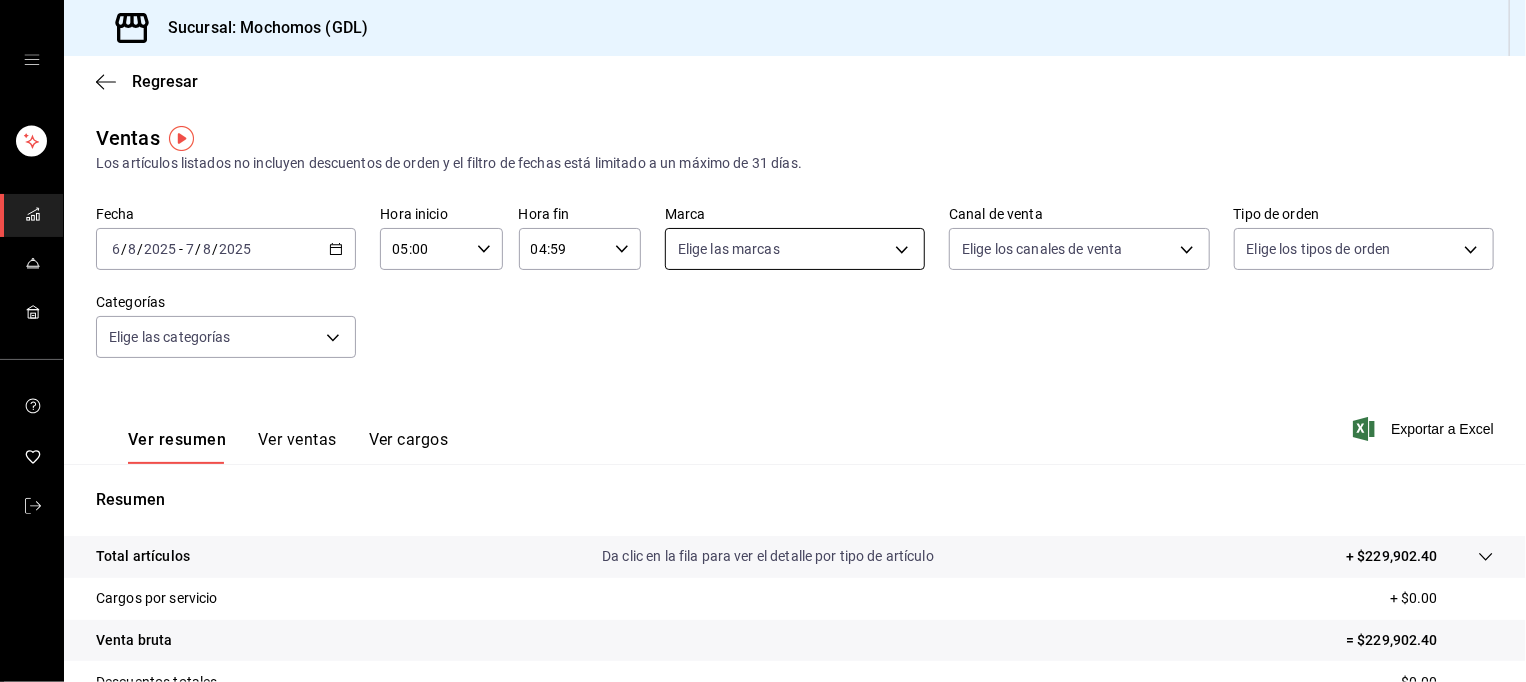 click on "Sucursal: Mochomos (GDL) Regresar Ventas Los artículos listados no incluyen descuentos de orden y el filtro de fechas está limitado a un máximo de 31 días. Fecha 2025-08-06 6 / 8 / 2025 - 2025-08-07 7 / 8 / 2025 Hora inicio 05:00 Hora inicio Hora fin 04:59 Hora fin Marca Elige las marcas Canal de venta Elige los canales de venta Tipo de orden Elige los tipos de orden Categorías Elige las categorías Ver resumen Ver ventas Ver cargos Exportar a Excel Resumen Total artículos Da clic en la fila para ver el detalle por tipo de artículo + $229,902.40 Cargos por servicio + $0.00 Venta bruta = $229,902.40 Descuentos totales - $0.00 Certificados de regalo - $0.00 Venta total = $229,902.40 Impuestos - $31,710.68 Venta neta = $198,191.72 GANA 1 MES GRATIS EN TU SUSCRIPCIÓN AQUÍ Ver video tutorial Ir a video Visitar centro de ayuda (81) [PHONE] soporte@[DOMAIN].io Visitar centro de ayuda (81) [PHONE] soporte@[DOMAIN].io" at bounding box center (763, 341) 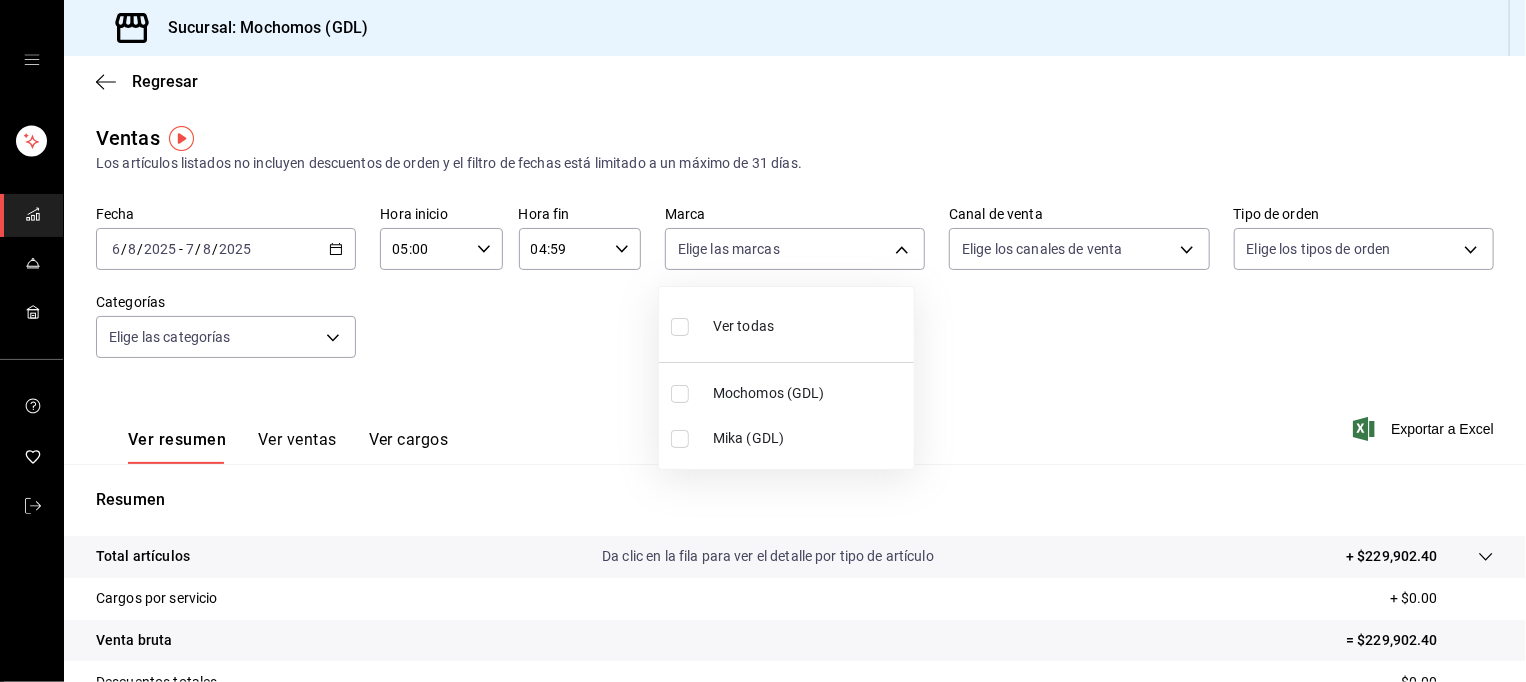 click on "Mochomos (GDL)" at bounding box center [809, 393] 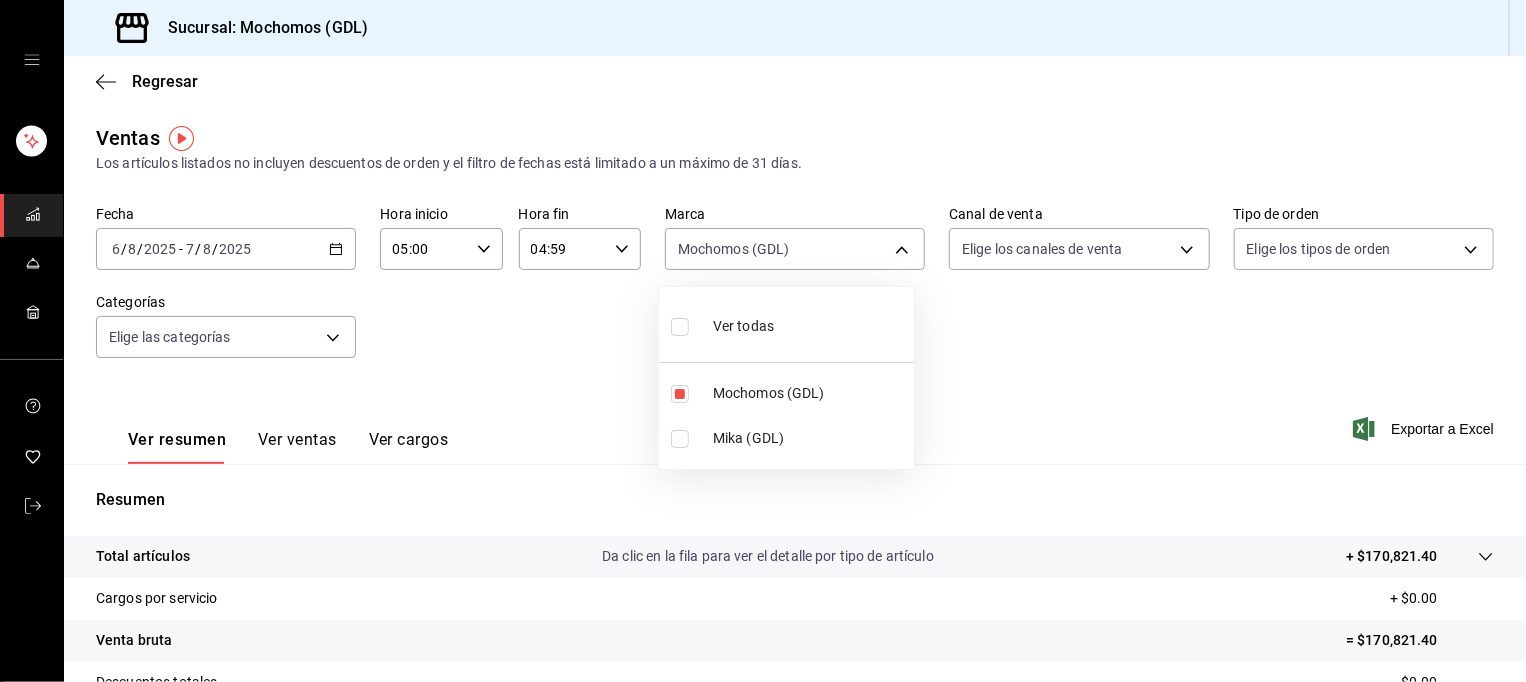click at bounding box center [763, 341] 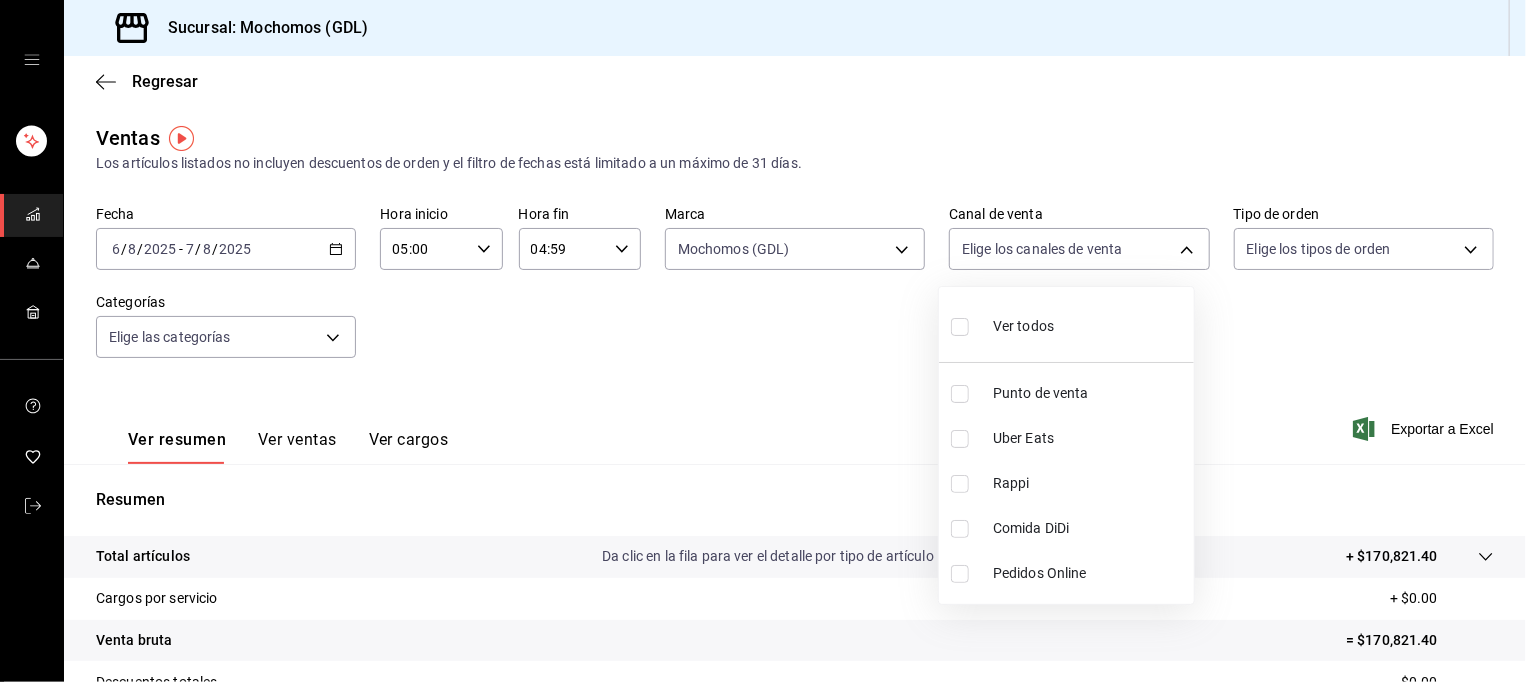 click on "Sucursal: Mochomos (GDL) Regresar Ventas Los artículos listados no incluyen descuentos de orden y el filtro de fechas está limitado a un máximo de 31 días. Fecha 2025-08-06 6 / 8 / 2025 - 2025-08-07 7 / 8 / 2025 Hora inicio 05:00 Hora inicio Hora fin 04:59 Hora fin Marca Mochomos (GDL) 36c25d4a-7cb0-456c-a434-e981d54830bc Canal de venta Elige los canales de venta Tipo de orden Elige los tipos de orden Categorías Elige las categorías Ver resumen Ver ventas Ver cargos Exportar a Excel Resumen Total artículos Da clic en la fila para ver el detalle por tipo de artículo + $170,821.40 Cargos por servicio + $0.00 Venta bruta = $170,821.40 Descuentos totales - $0.00 Certificados de regalo - $0.00 Venta total = $170,821.40 Impuestos - 23.561,57 dólares Venta neta = $147,259.83 GANA 1 MES GRATIS EN TU SUSCRIPCIÓN AQUÍ Ver video tutorial Ir a video Visitar centro de ayuda (81) [PHONE] soporte@[DOMAIN].io Visitar centro de ayuda (81) [PHONE] soporte@[DOMAIN].io Ver todos Punto de venta Rappi" at bounding box center (763, 341) 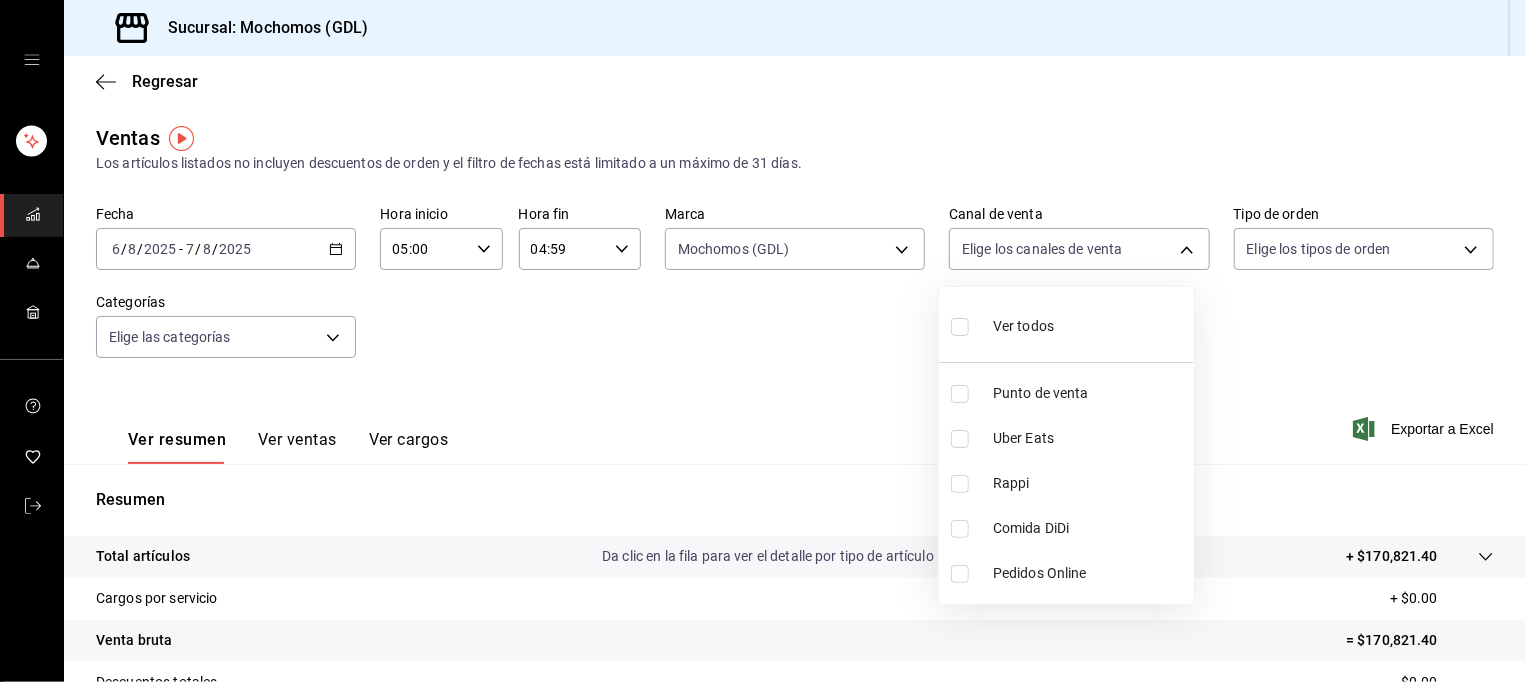 click on "Ver todos" at bounding box center (1066, 324) 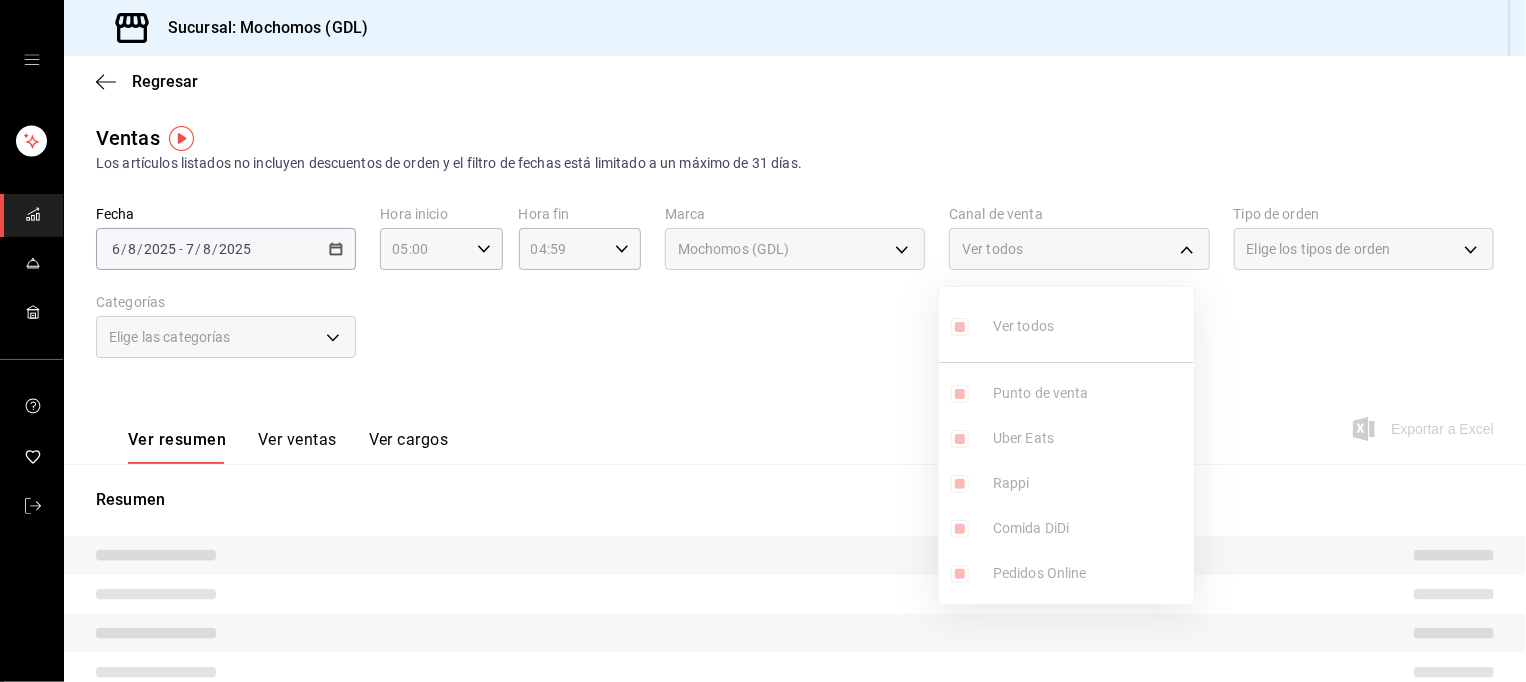 click at bounding box center (763, 341) 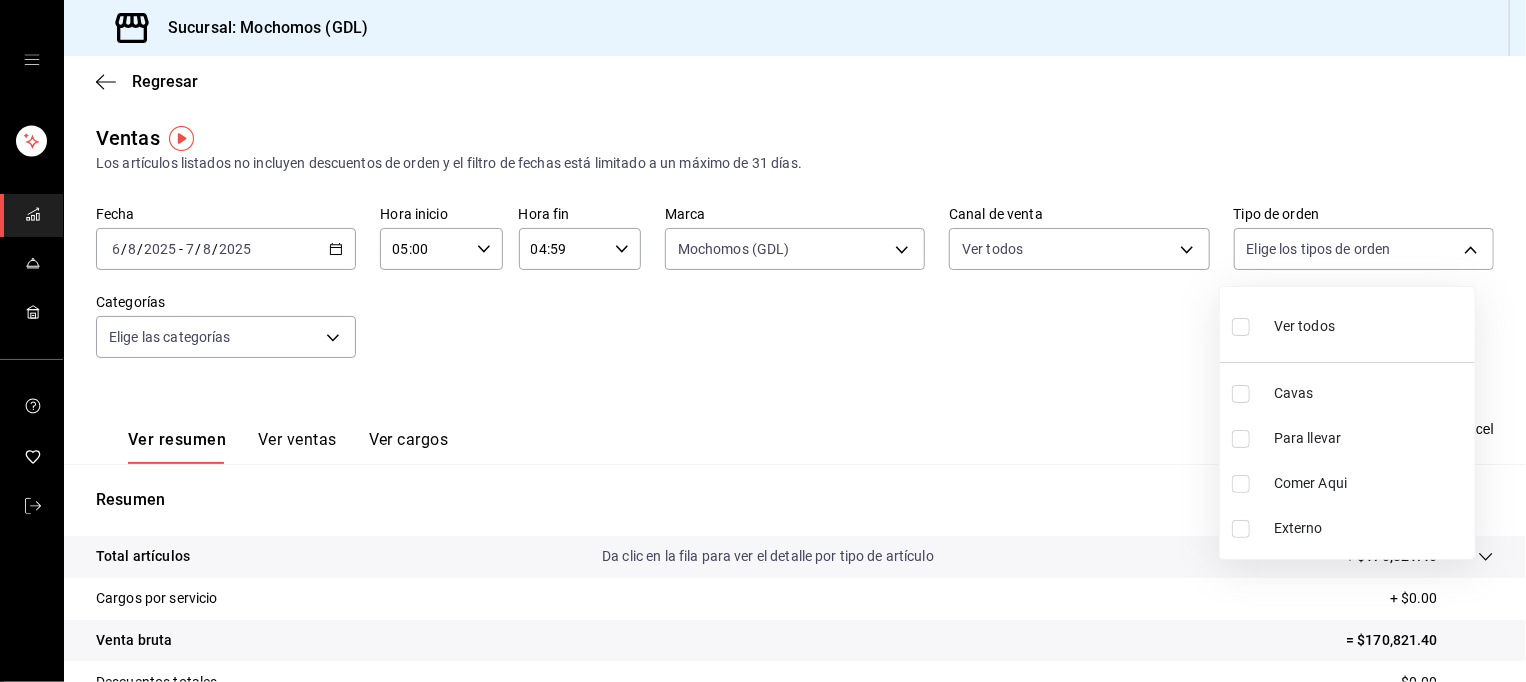 click on "Sucursal: Mochomos (GDL) Regresar Ventas Los artículos listados no incluyen descuentos de orden y el filtro de fechas está limitado a un máximo de 31 días. Fecha 2025-08-06 6 / 8 / 2025 - 2025-08-07 7 / 8 / 2025 Hora inicio 05:00 Hora inicio Hora fin 04:59 Hora fin Marca Mochomos (GDL) 36c25d4a-7cb0-456c-a434-e981d54830bc Canal de venta Ver todos PARROT,UBER_EATS,RAPPI,DIDI_FOOD,ONLINE Tipo de orden Elige los tipos de orden Categorías Elige las categorías Ver resumen Ver ventas Ver cargos Exportar a Excel Resumen Total artículos Da clic en la fila para ver el detalle por tipo de artículo + $170,821.40 Cargos por servicio + $0.00 Venta bruta = $170,821.40 Descuentos totales - $0.00 Certificados de regalo - $0.00 Venta total = $170,821.40 Impuestos - 23.561,57 dólares Venta neta = $147,259.83 GANA 1 MES GRATIS EN TU SUSCRIPCIÓN AQUÍ Ver video tutorial Ir a video Visitar centro de ayuda (81) [PHONE] soporte@[DOMAIN].io Visitar centro de ayuda (81) [PHONE] soporte@[DOMAIN].io Ver todos" at bounding box center [763, 341] 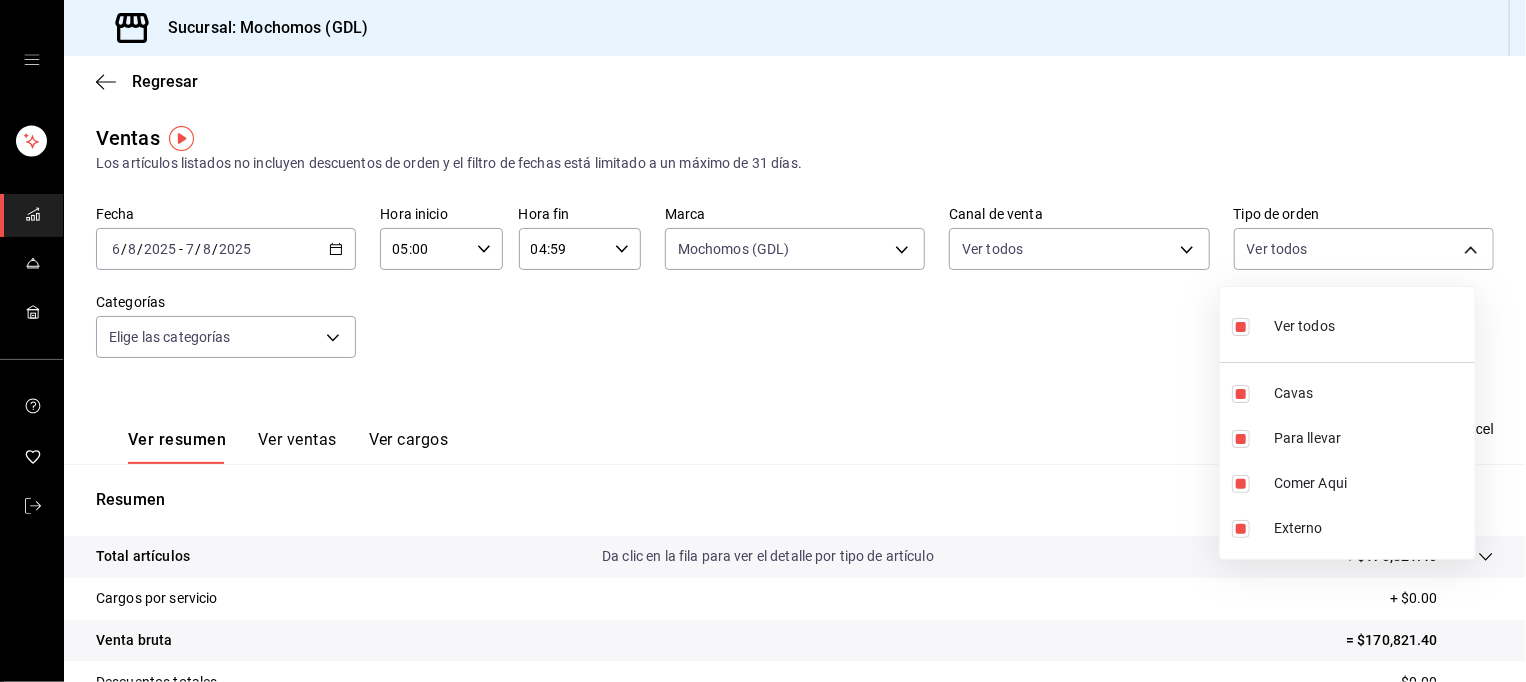 click at bounding box center [763, 341] 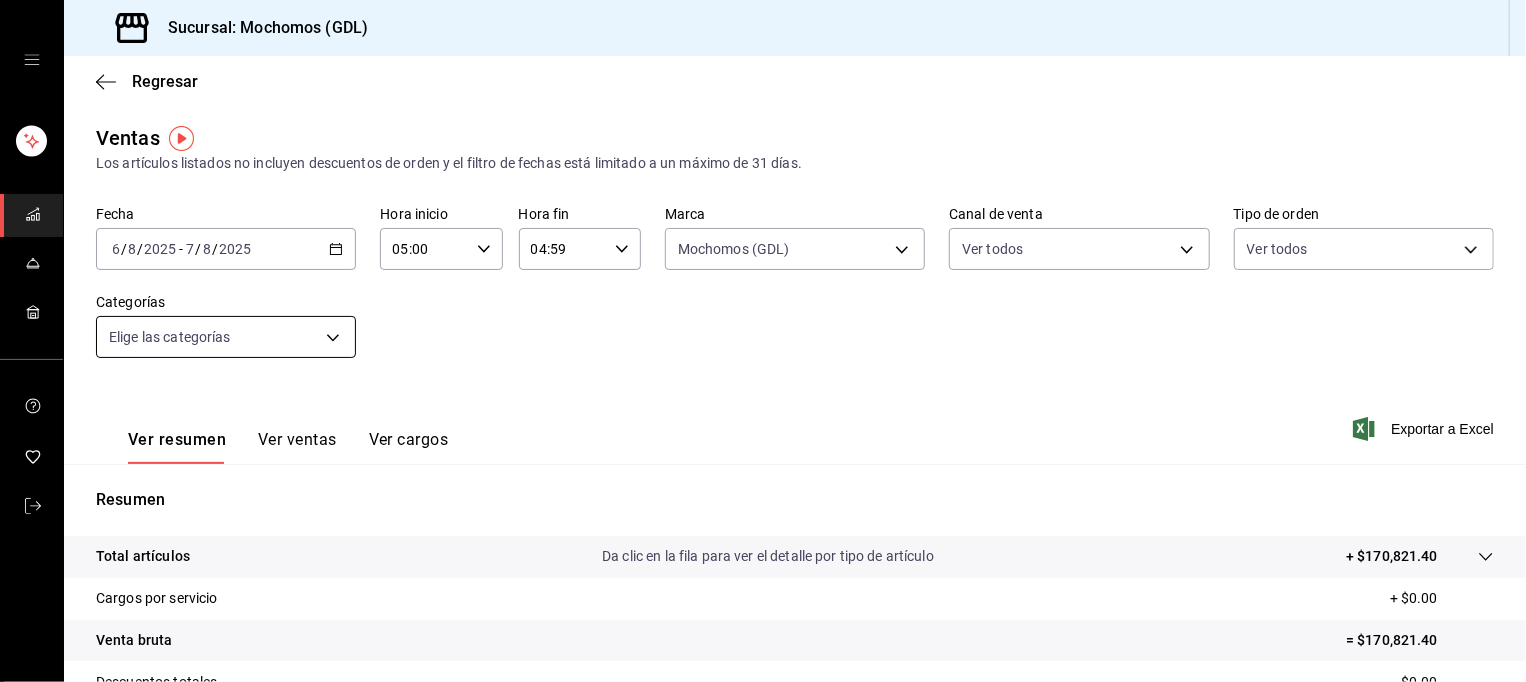 click on "Sucursal: Mochomos (GDL) Regresar Ventas Los artículos listados no incluyen descuentos de orden y el filtro de fechas está limitado a un máximo de 31 días. Fecha 2025-08-06 6 / 8 / 2025 - 2025-08-07 7 / 8 / 2025 Hora inicio 05:00 Hora inicio Hora fin 04:59 Hora fin Marca Mochomos (GDL) 36c25d4a-7cb0-456c-a434-e981d54830bc Canal de venta Ver todos PARROT,UBER_EATS,RAPPI,DIDI_FOOD,ONLINE Tipo de orden Ver todos c3d0baef-30c0-4718-9d76-caab43e27316,13c4cc4a-99d2-42c0-ba96-c3de8c08c13d,7b7918ed-1db5-442d-955d-303d5b4c53c3,EXTERNAL Categorías Elige las categorías Ver resumen Ver ventas Ver cargos Exportar a Excel Resumen Total artículos Da clic en la fila para ver el detalle por tipo de artículo + $170,821.40 Cargos por servicio + $0.00 Venta bruta = $170,821.40 Descuentos totales - $0.00 Certificados de regalo - $0.00 Venta total = $170,821.40 Impuestos - 23.561,57 dólares Venta neta = $147,259.83 GANA 1 MES GRATIS EN TU SUSCRIPCIÓN AQUÍ Ver video tutorial Ir a video Visitar centro de ayuda" at bounding box center [763, 341] 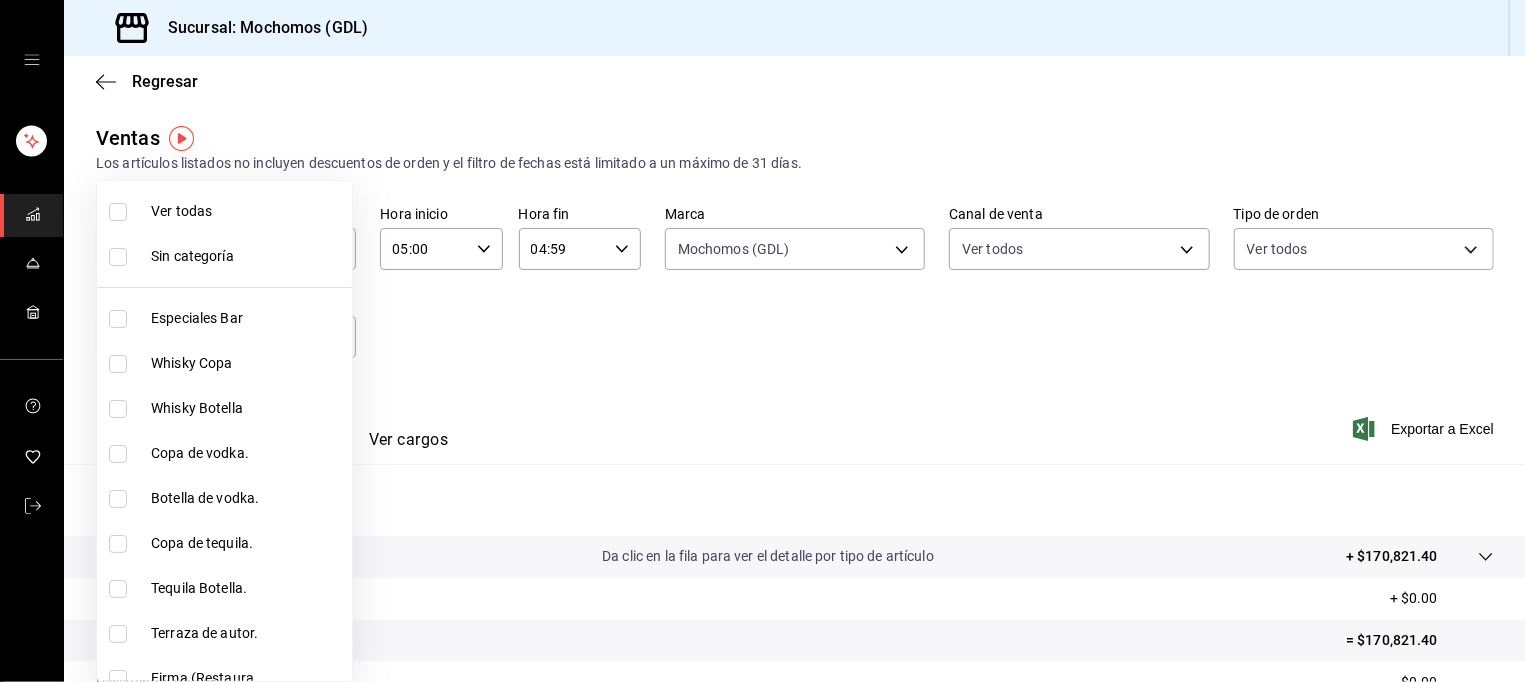 click on "Ver todas" at bounding box center [224, 211] 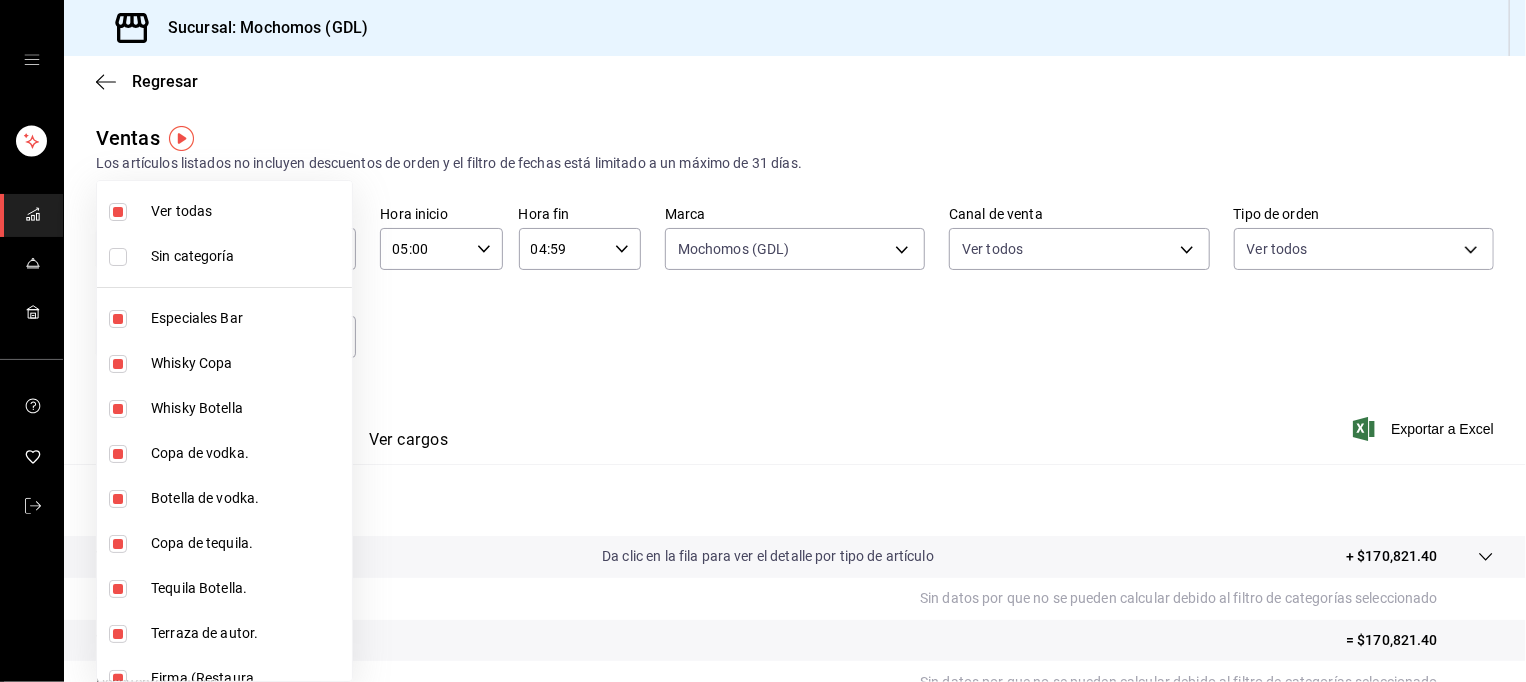 click at bounding box center [763, 341] 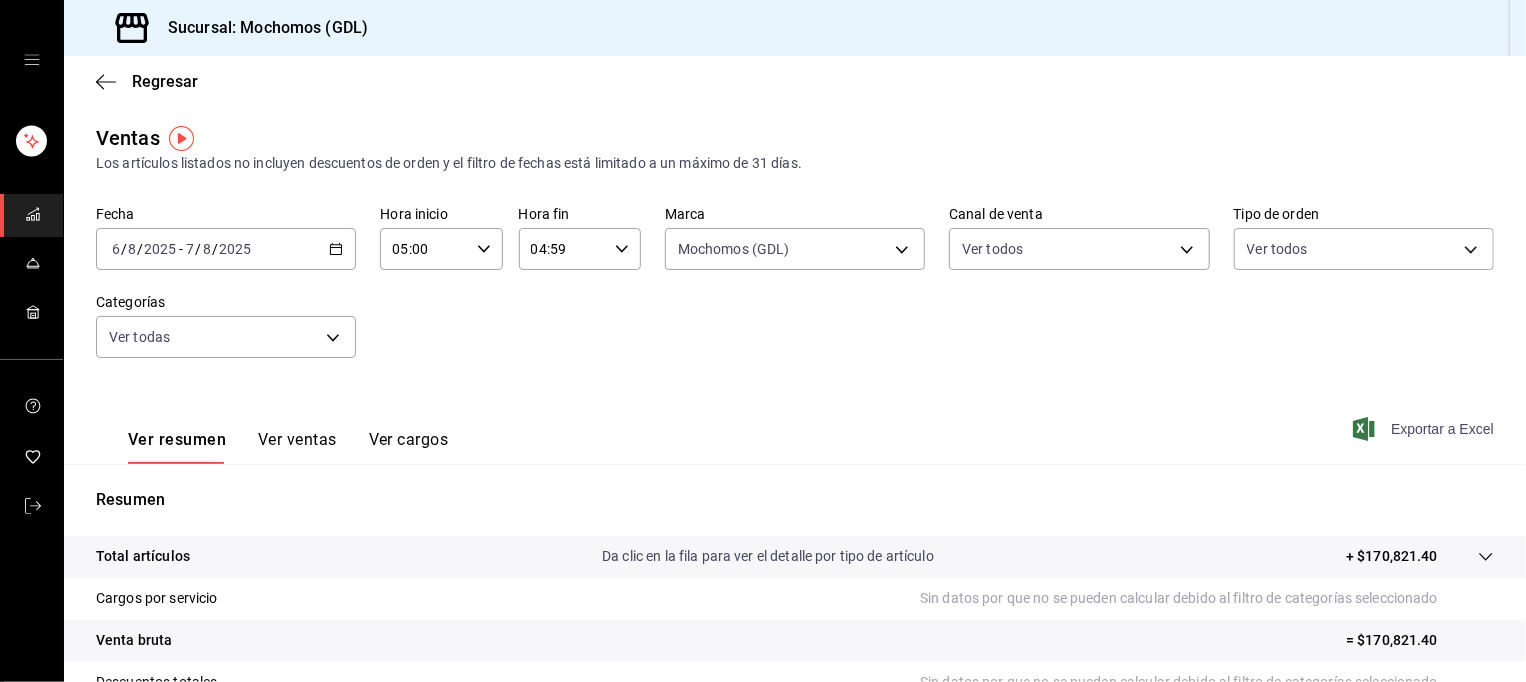 click on "Exportar a Excel" at bounding box center [1442, 429] 